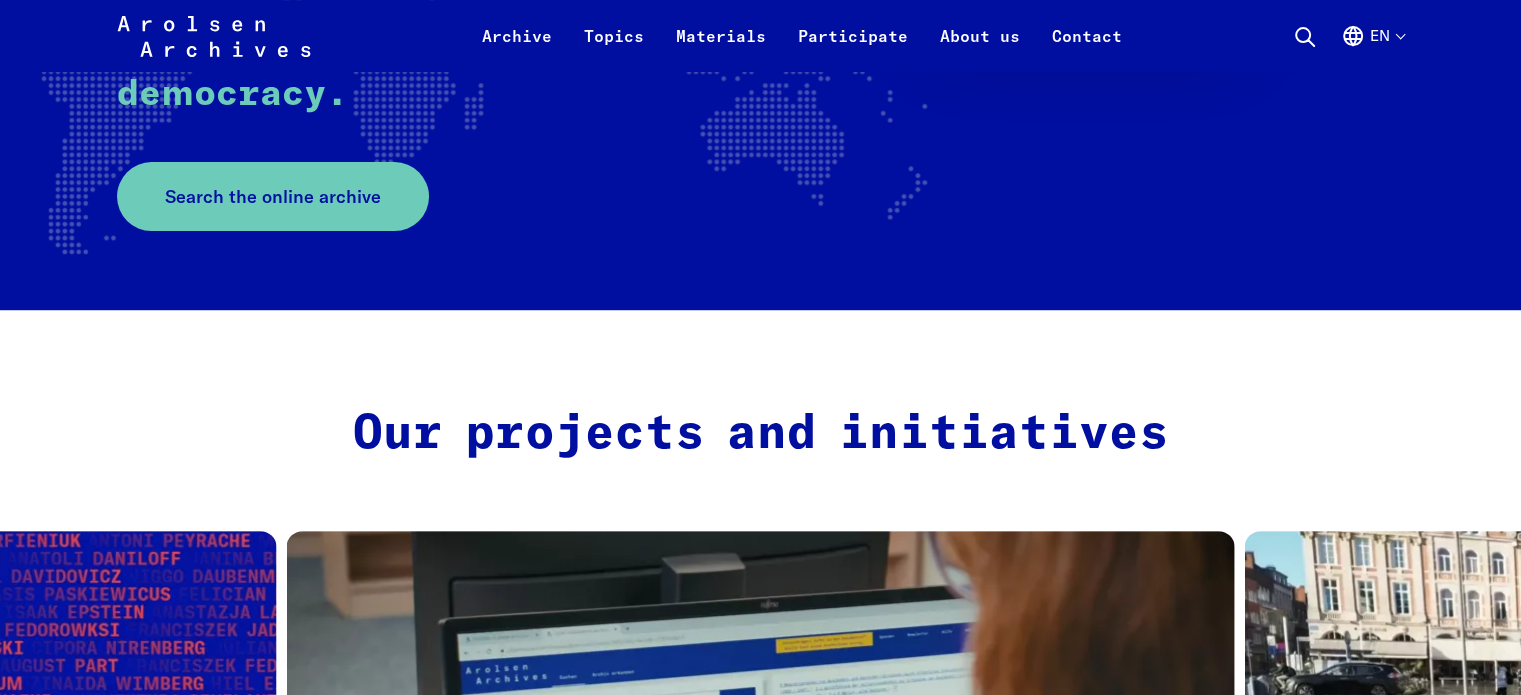 scroll, scrollTop: 572, scrollLeft: 0, axis: vertical 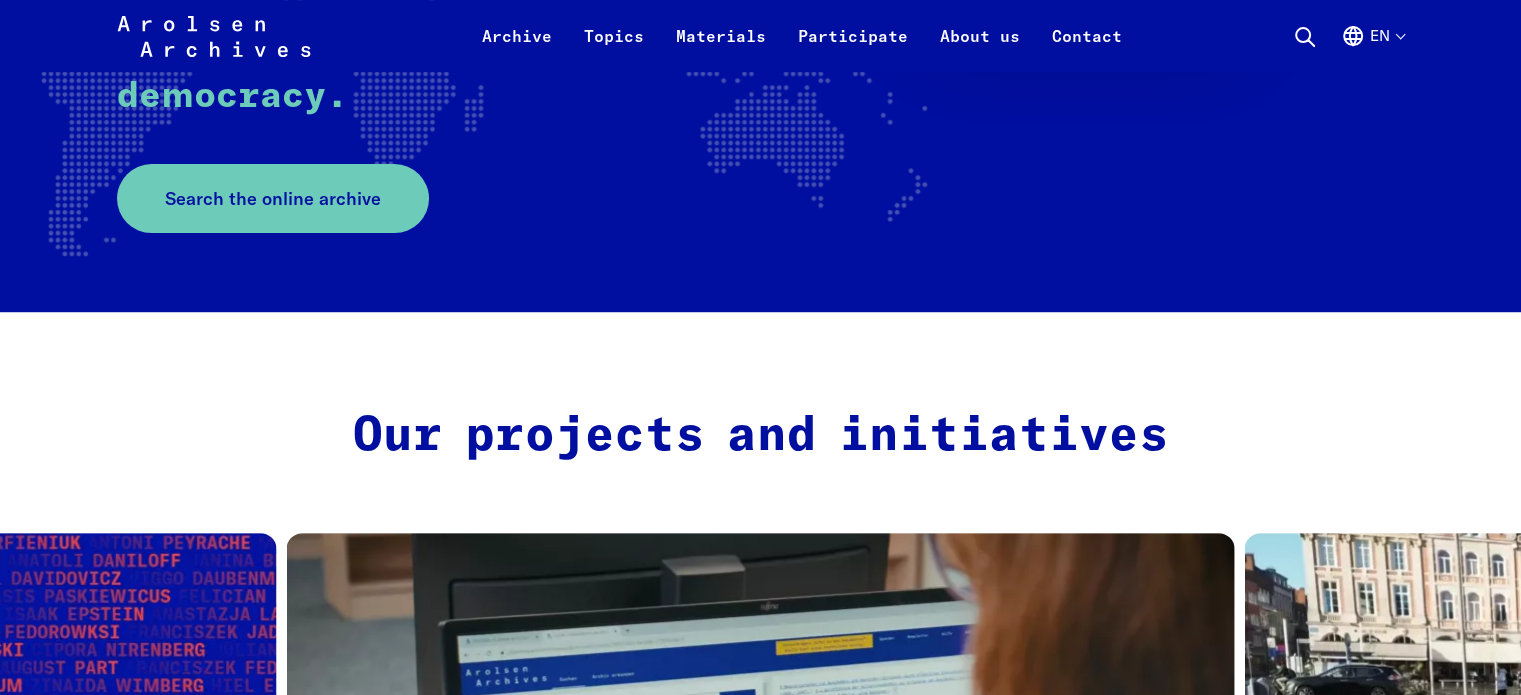 click 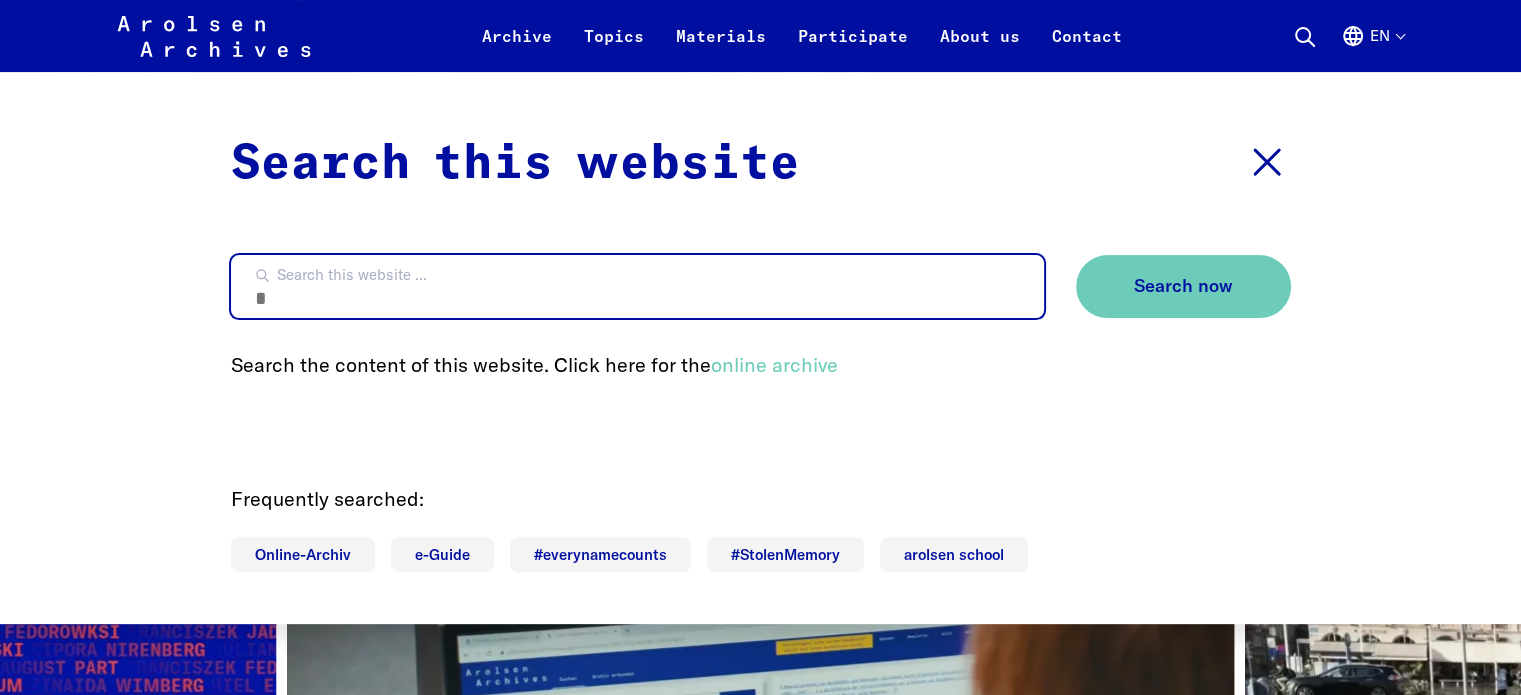 click on "Search this website ..." at bounding box center [637, 286] 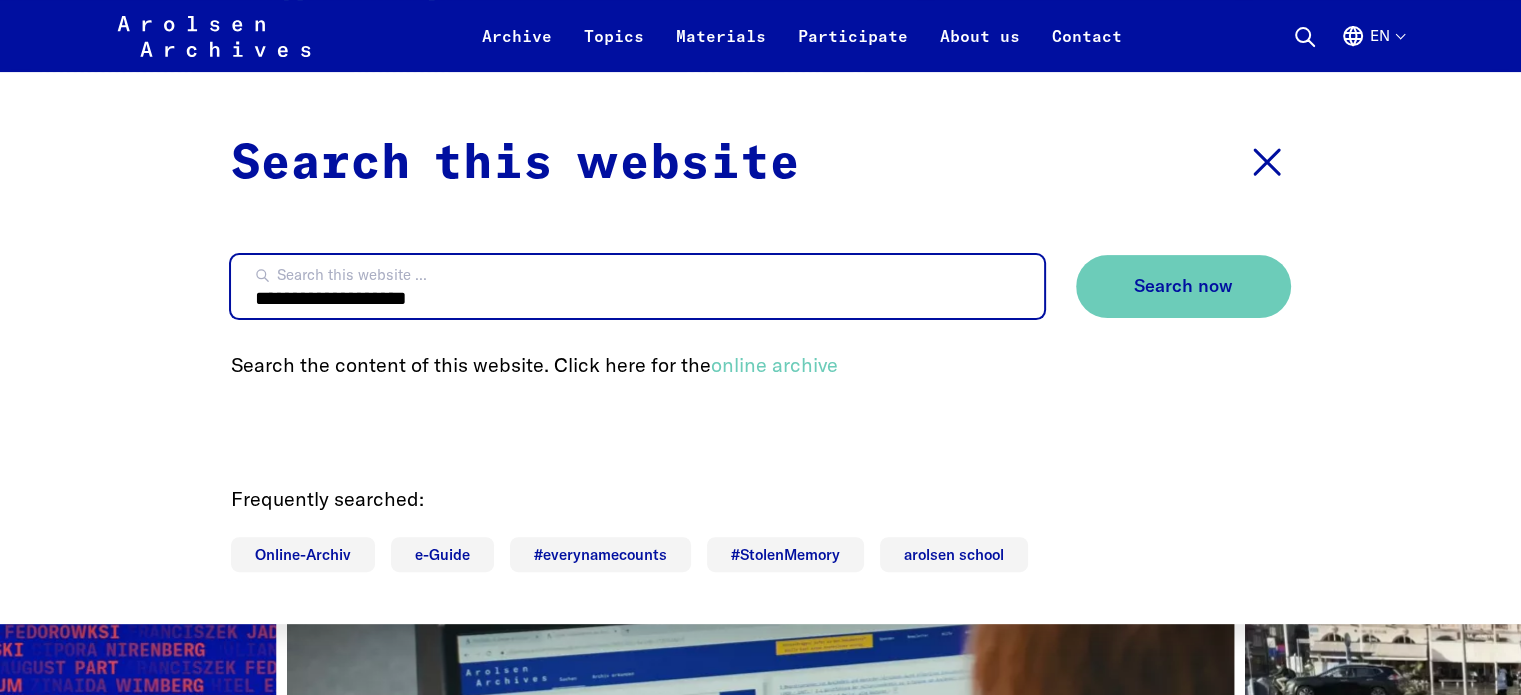 type on "**********" 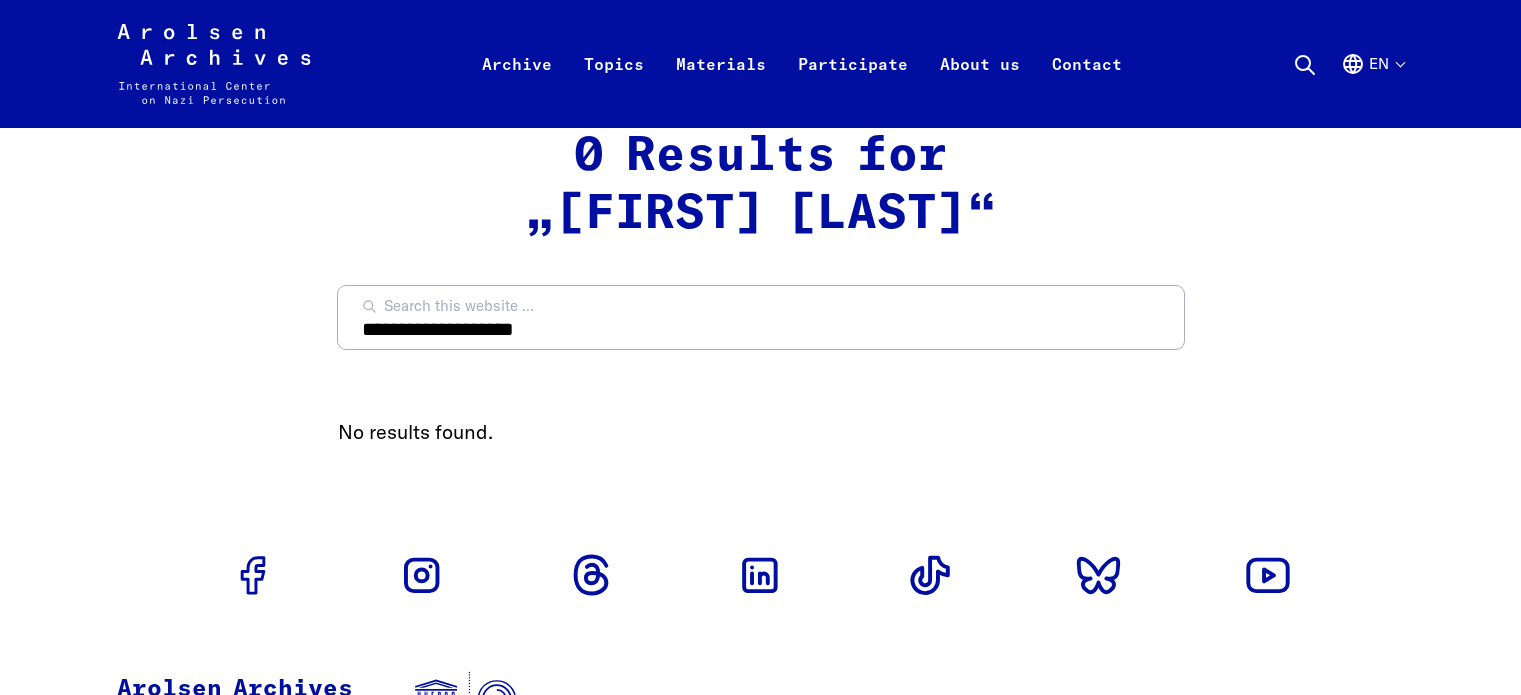 scroll, scrollTop: 0, scrollLeft: 0, axis: both 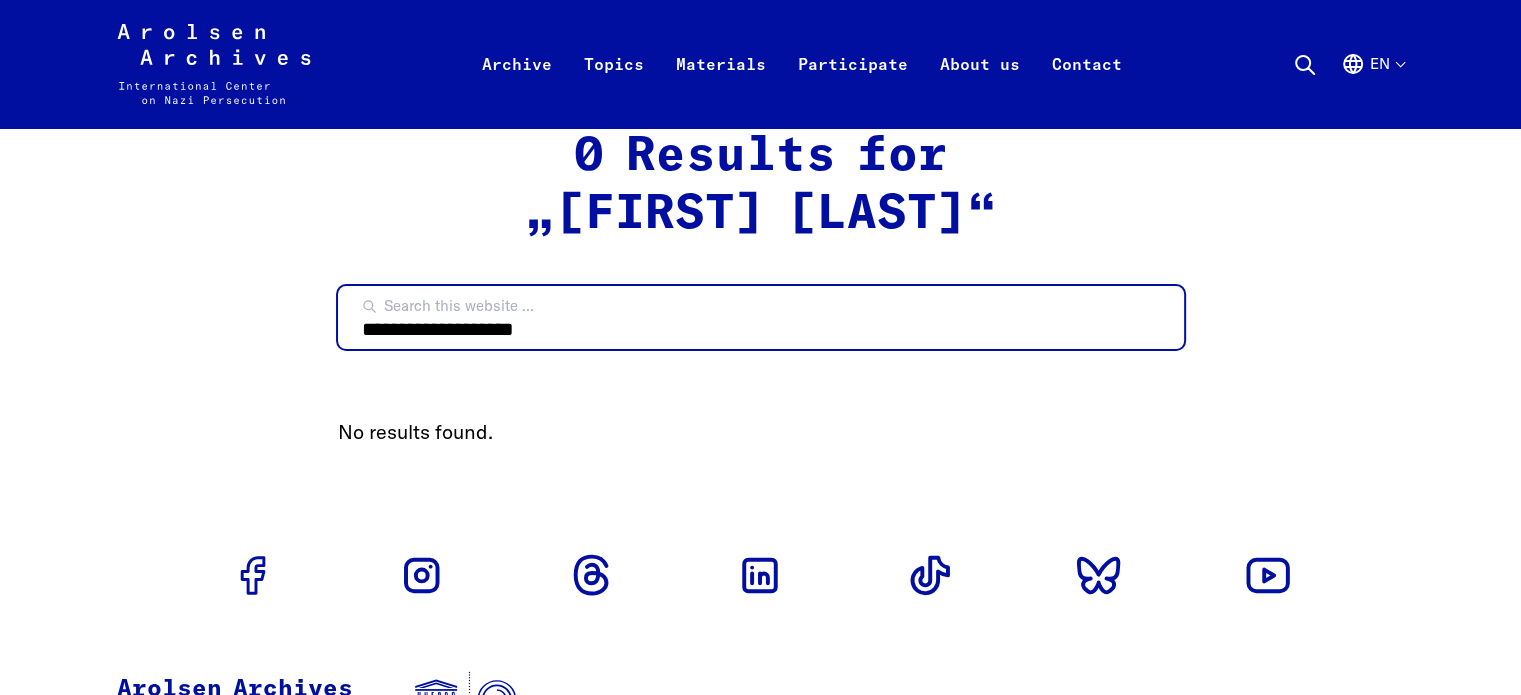 click on "**********" at bounding box center (761, 317) 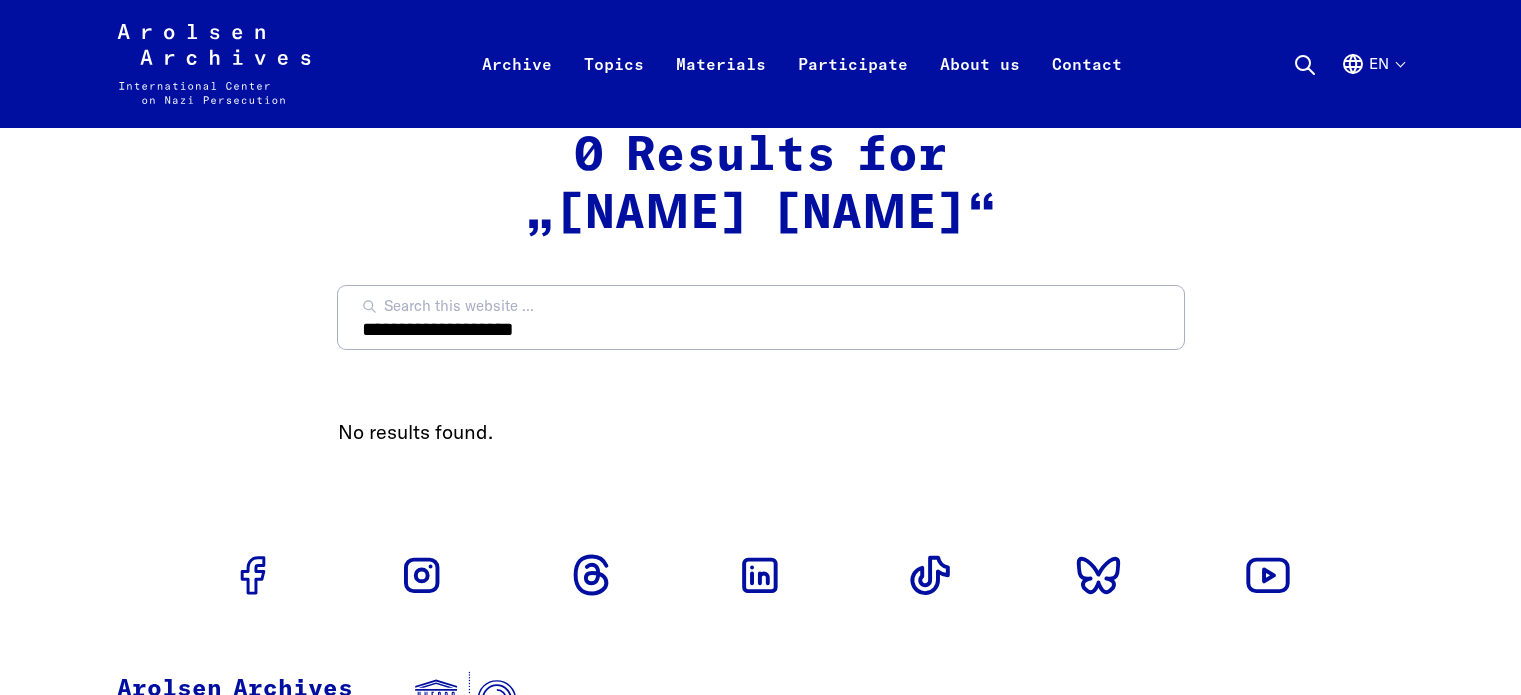 scroll, scrollTop: 0, scrollLeft: 0, axis: both 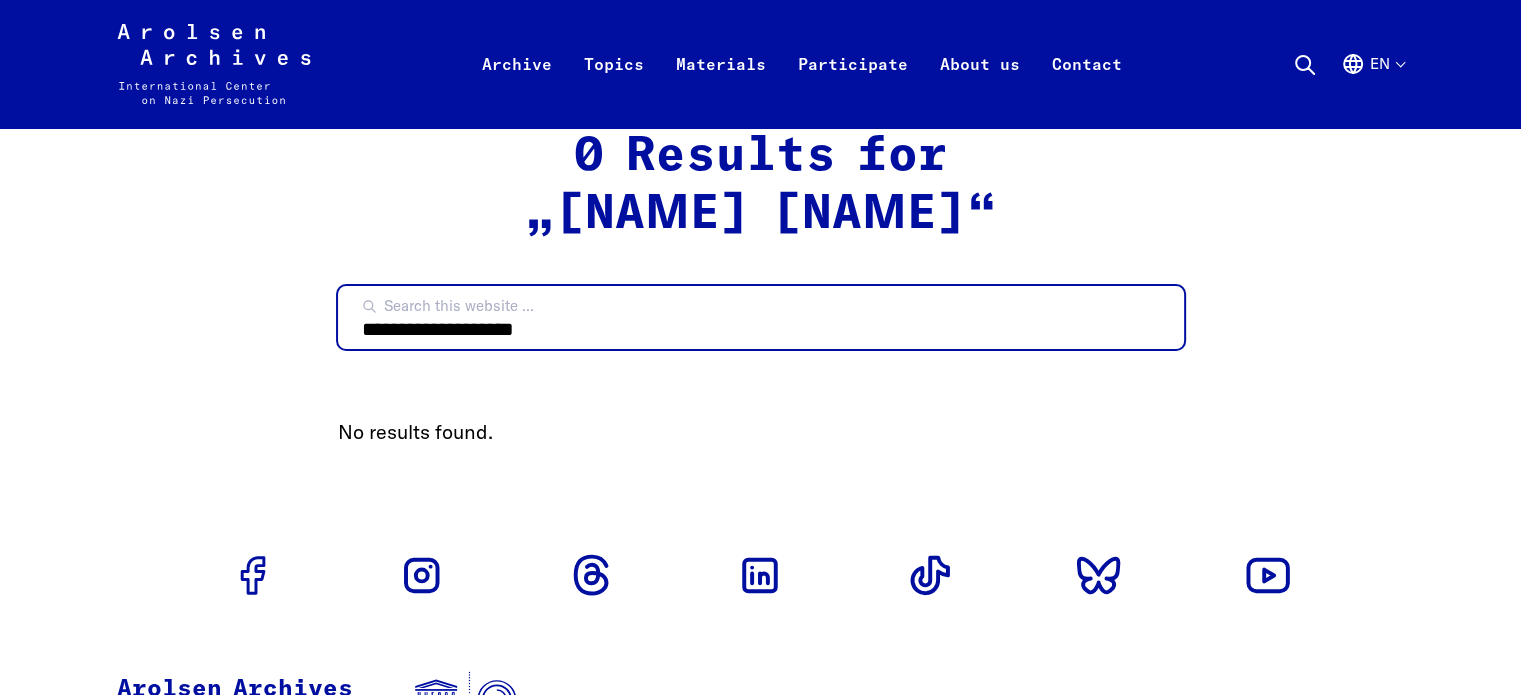 click on "**********" at bounding box center [761, 317] 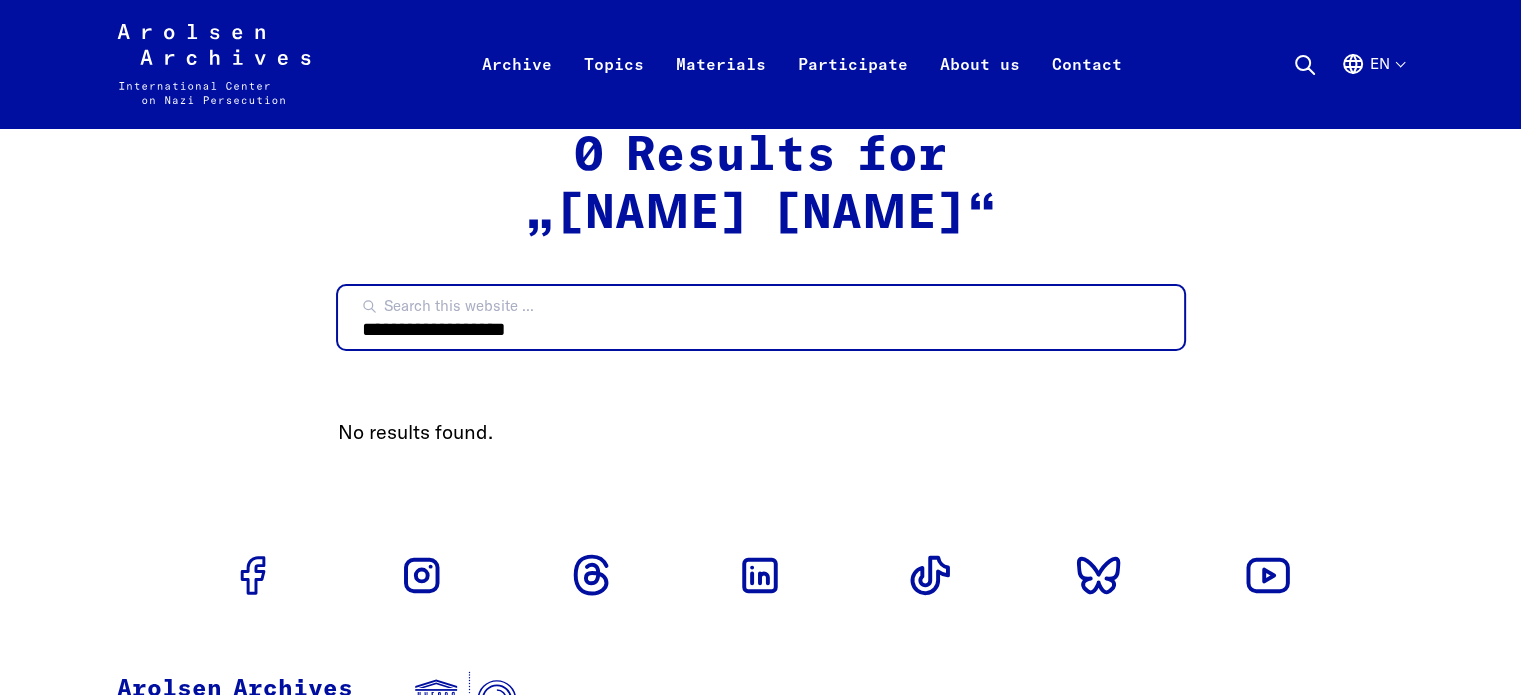 type on "**********" 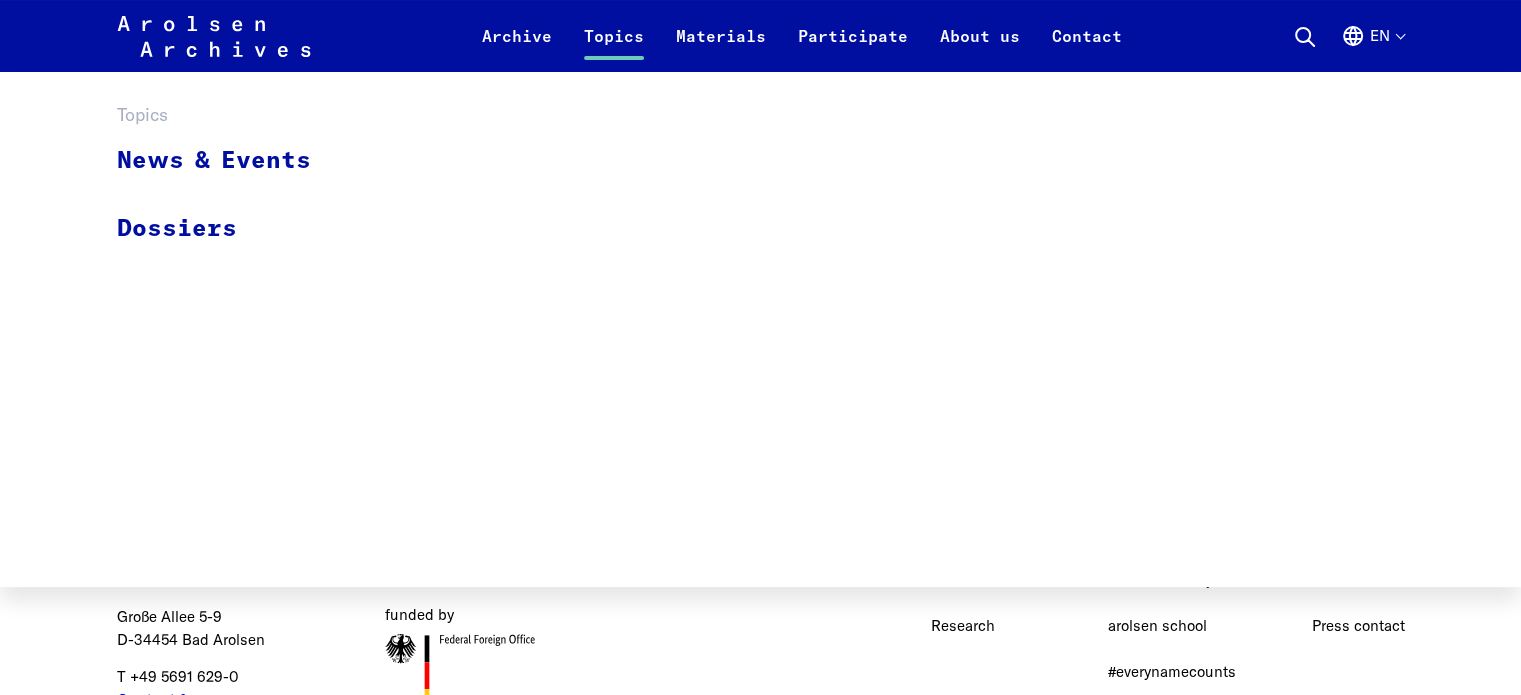 scroll, scrollTop: 0, scrollLeft: 0, axis: both 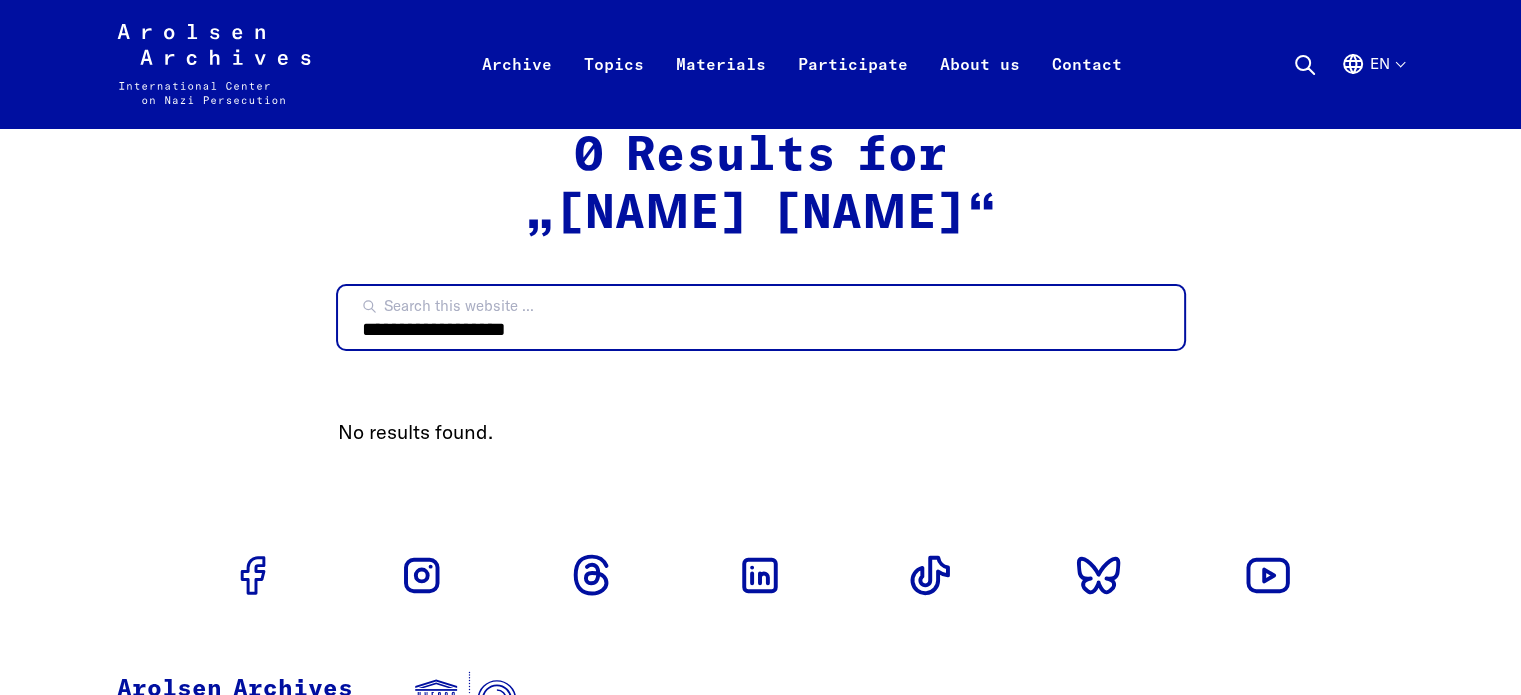 drag, startPoint x: 426, startPoint y: 329, endPoint x: 308, endPoint y: 337, distance: 118.270874 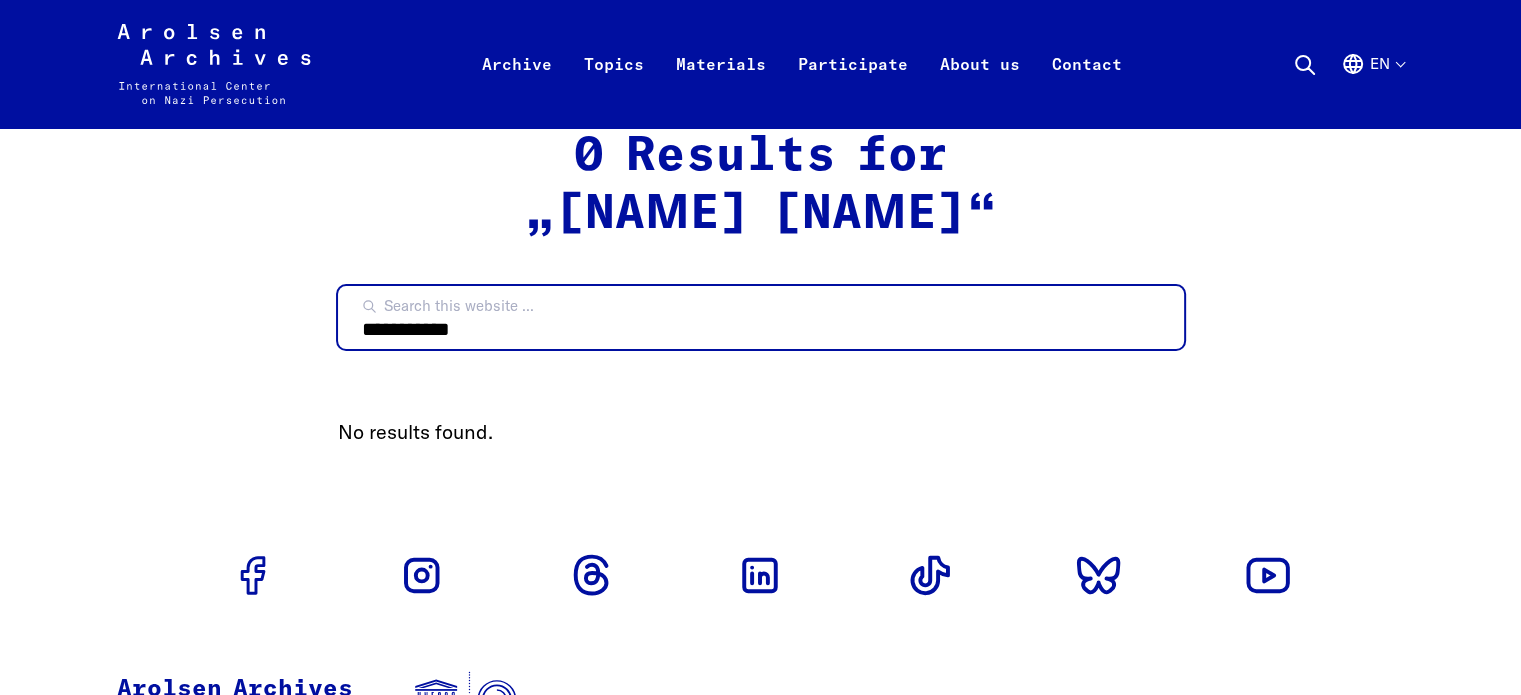 type on "**********" 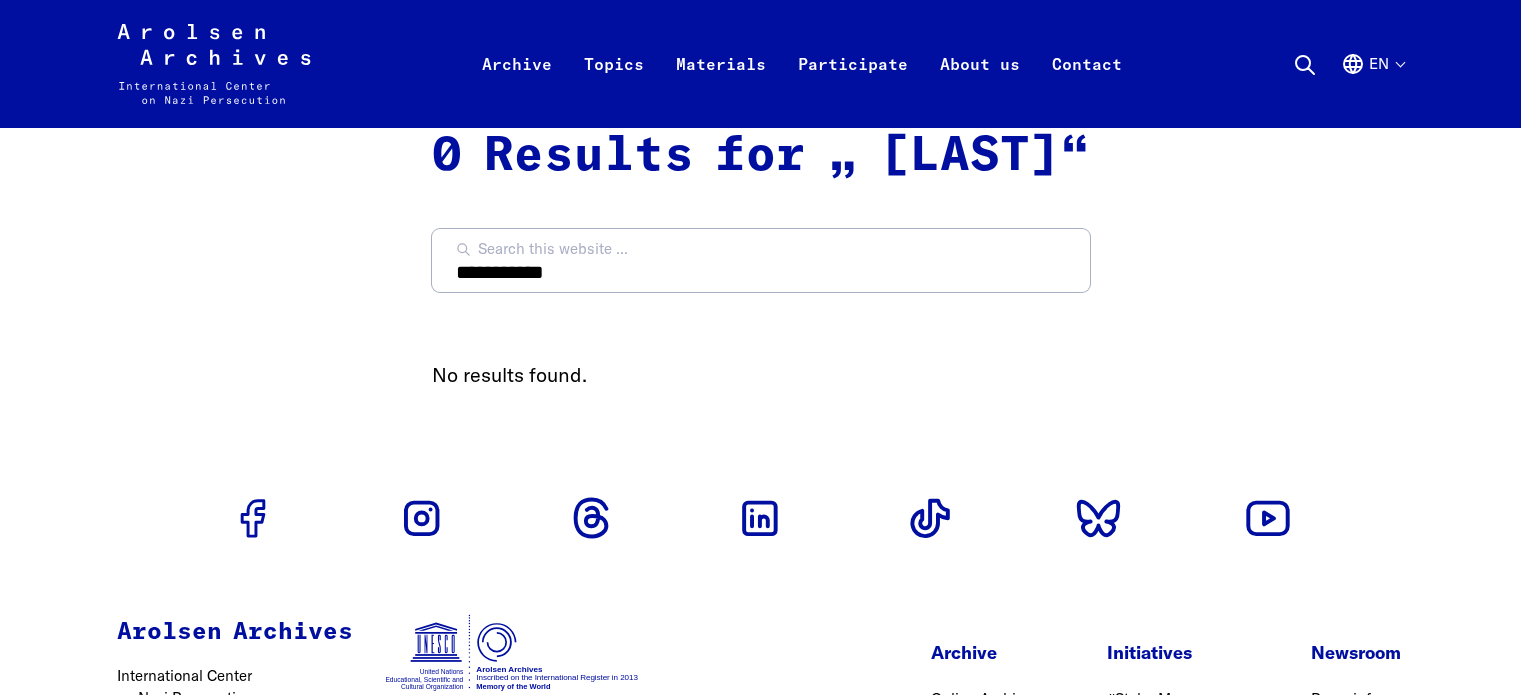scroll, scrollTop: 0, scrollLeft: 0, axis: both 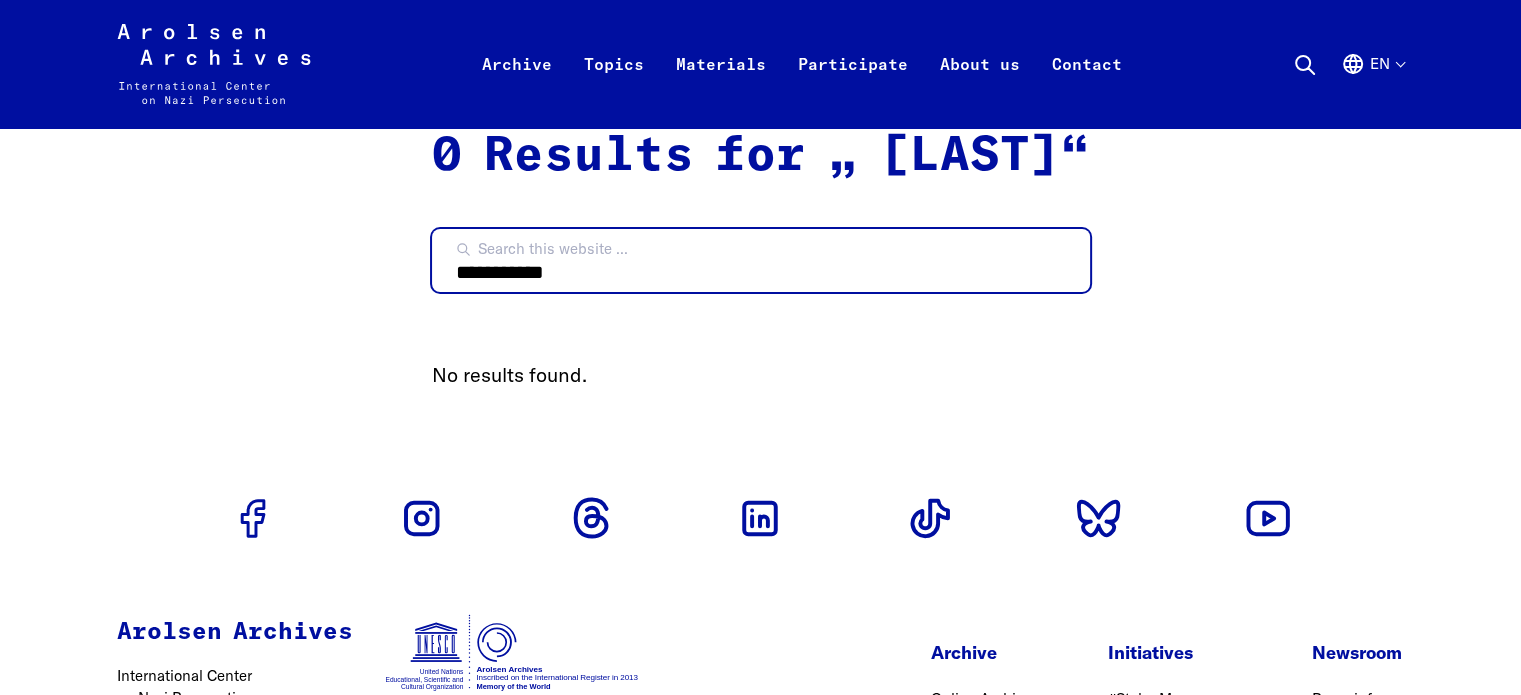 click on "**********" at bounding box center (761, 260) 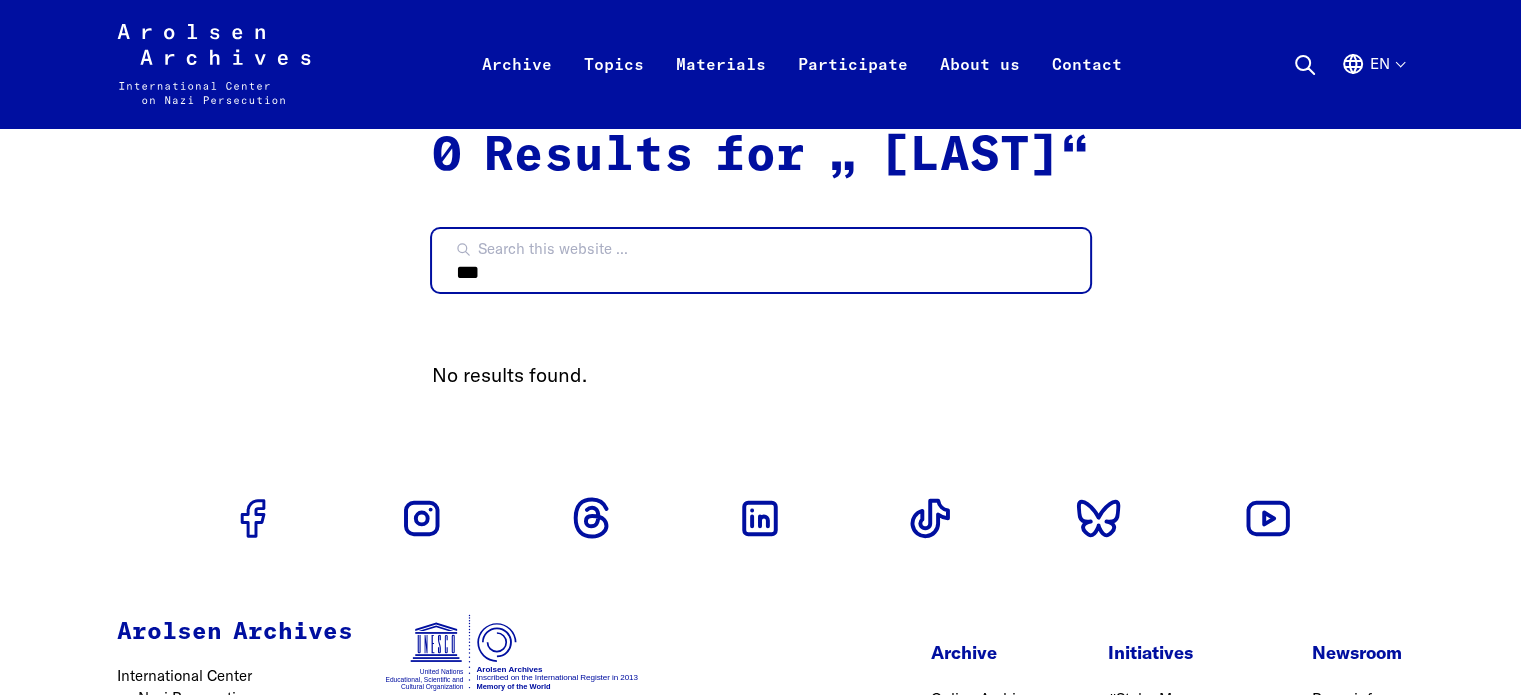 type on "*" 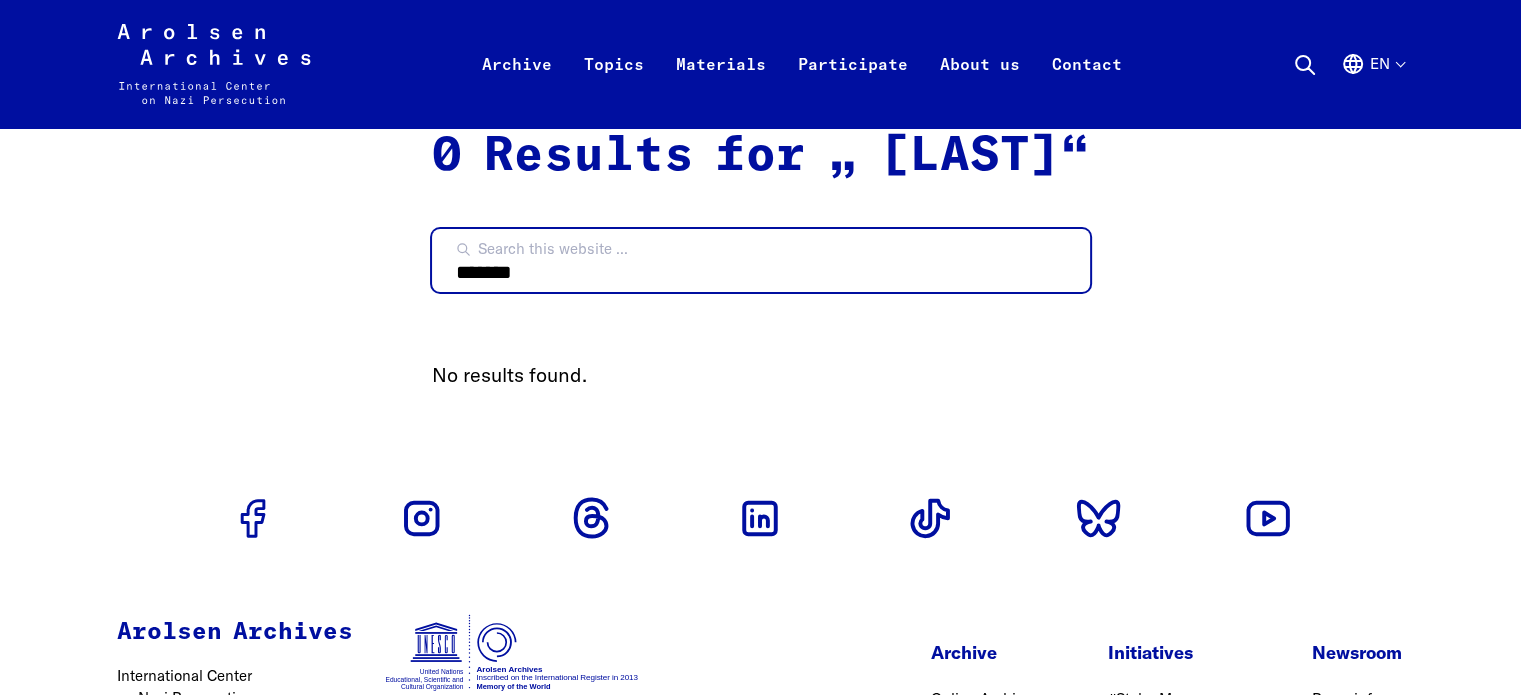 type on "*******" 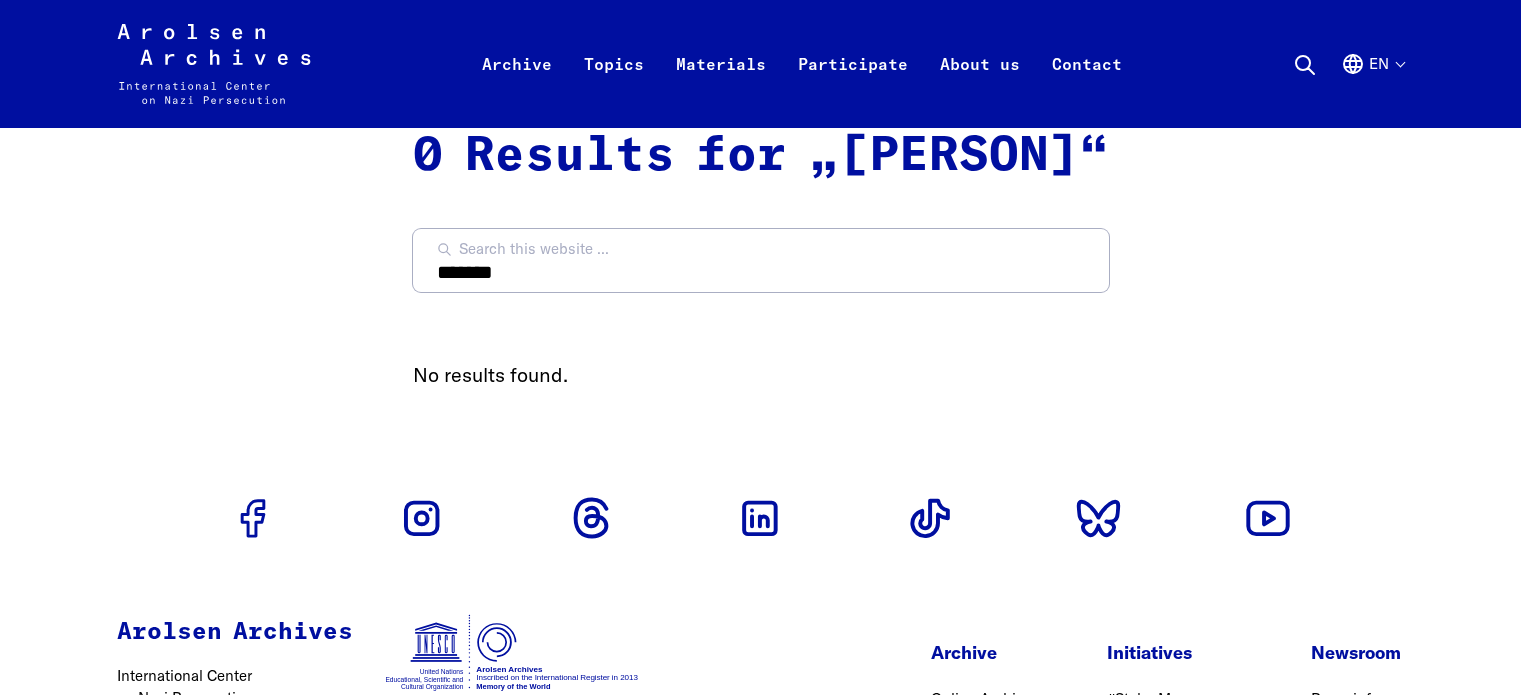 scroll, scrollTop: 0, scrollLeft: 0, axis: both 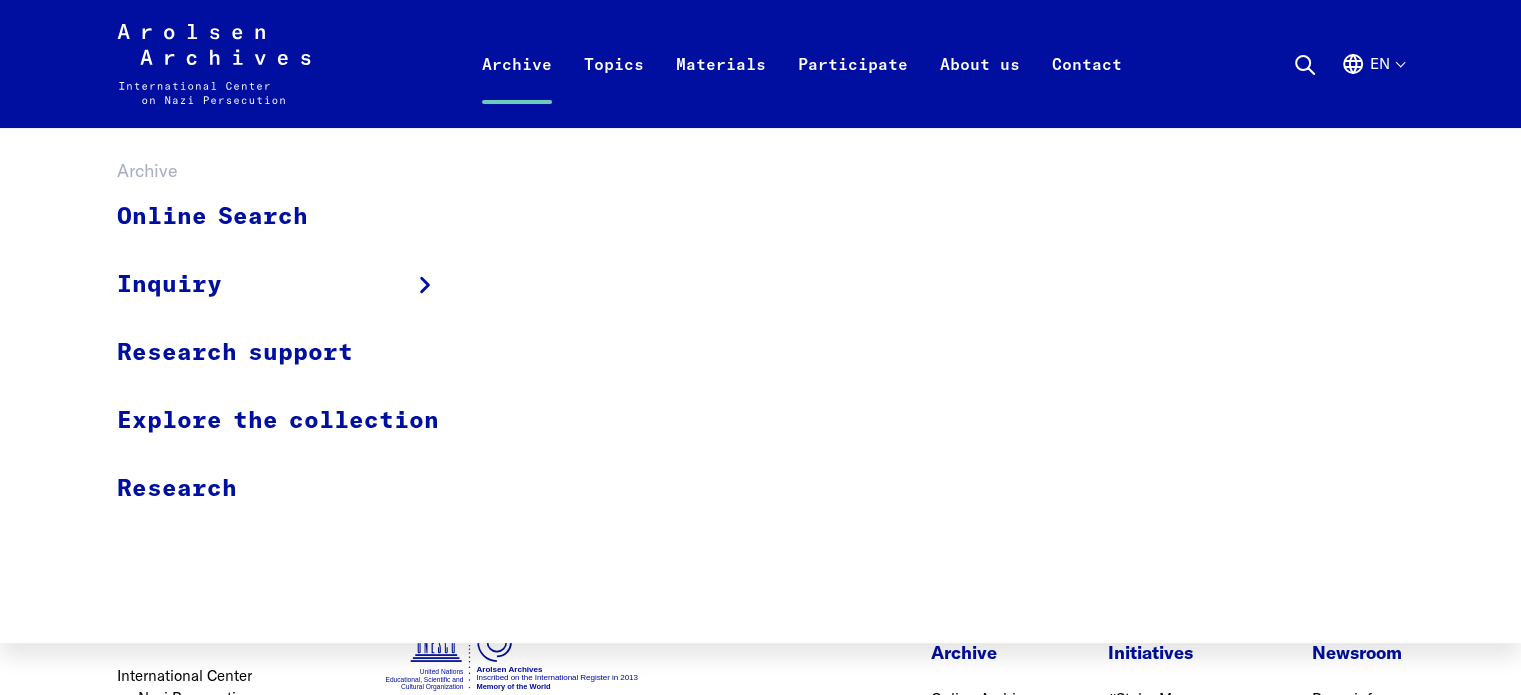 click on "Archive" at bounding box center (517, 88) 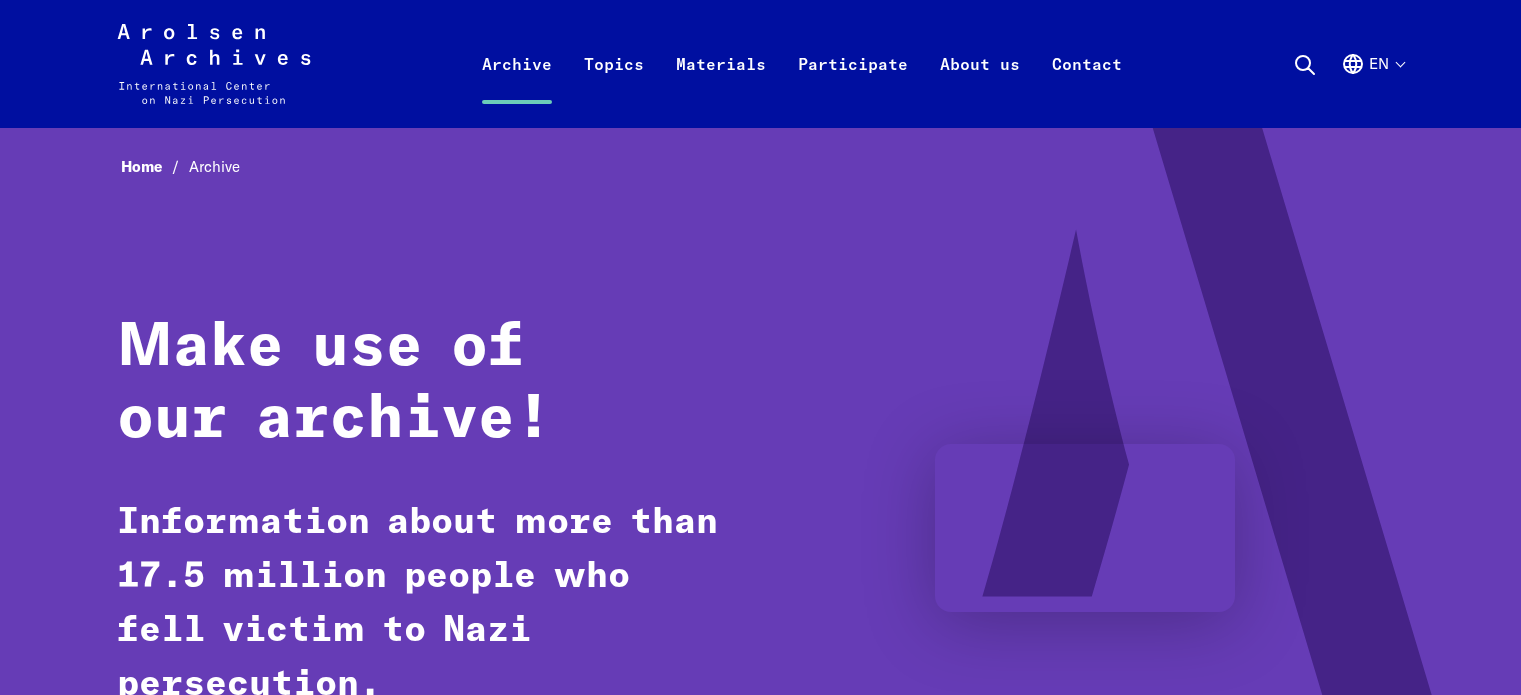 scroll, scrollTop: 0, scrollLeft: 0, axis: both 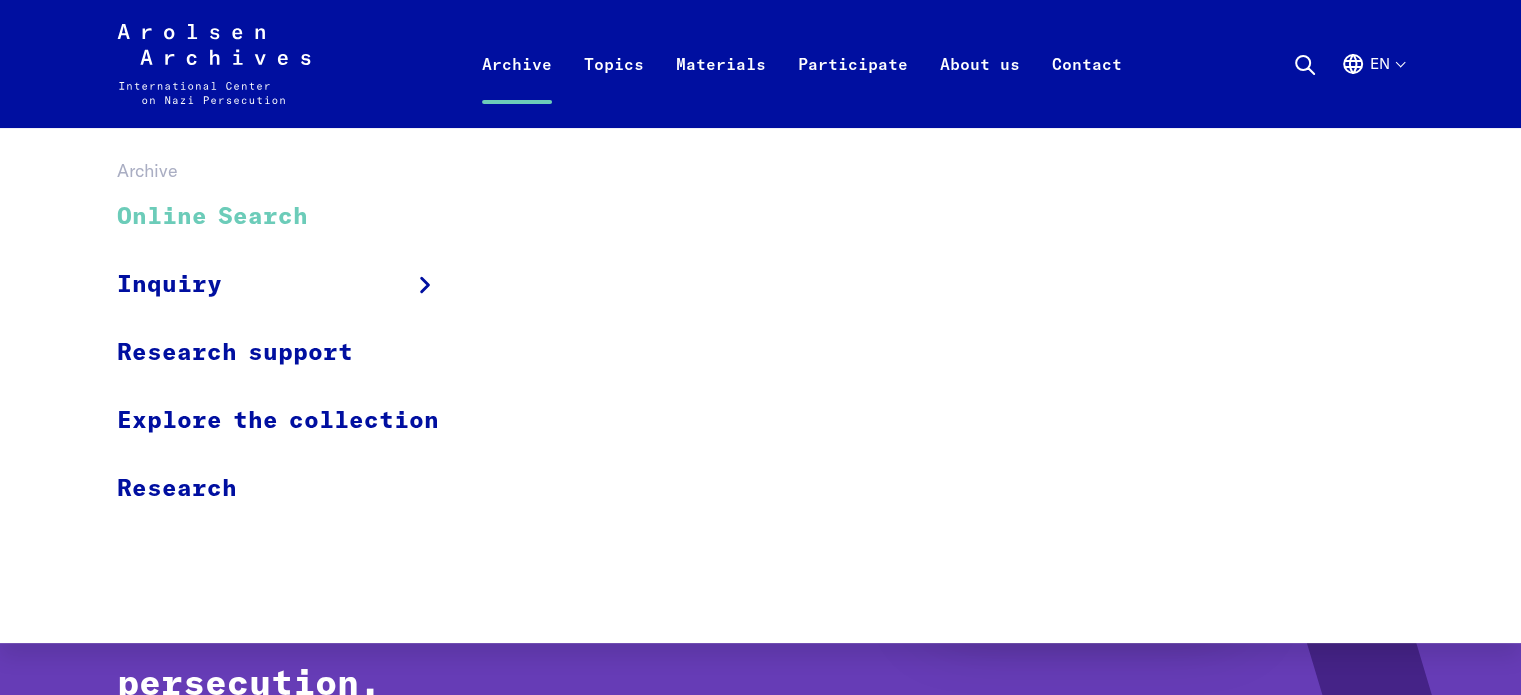 click on "Online Search" at bounding box center [291, 217] 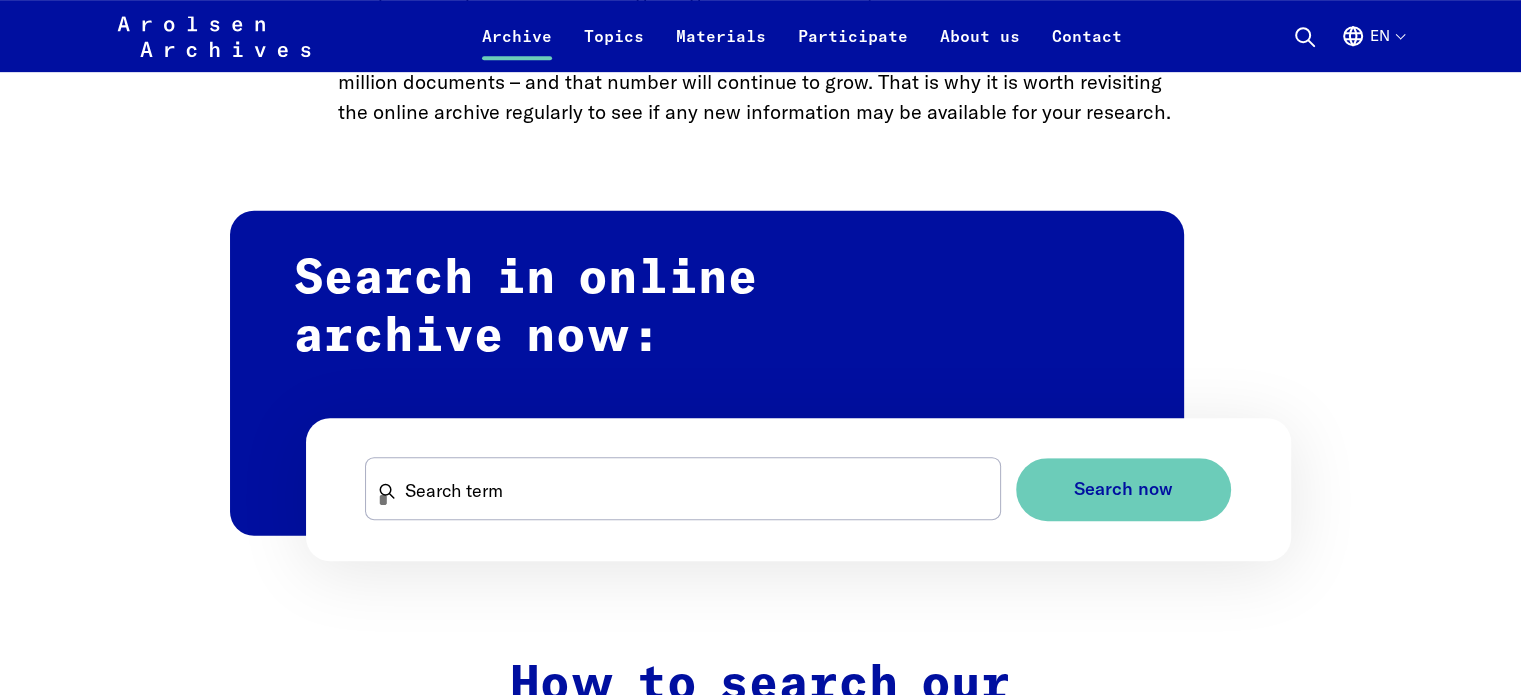 scroll, scrollTop: 1064, scrollLeft: 0, axis: vertical 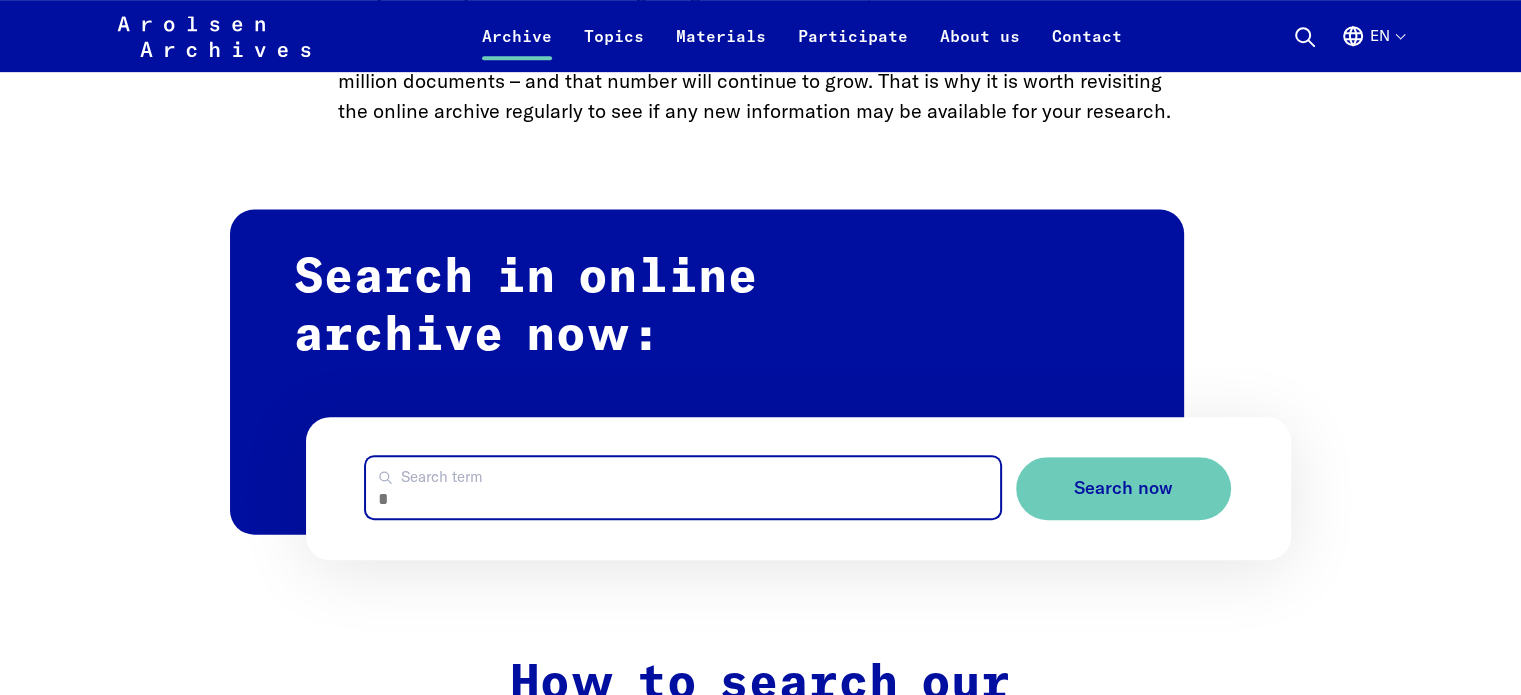 click on "Search term" at bounding box center [682, 487] 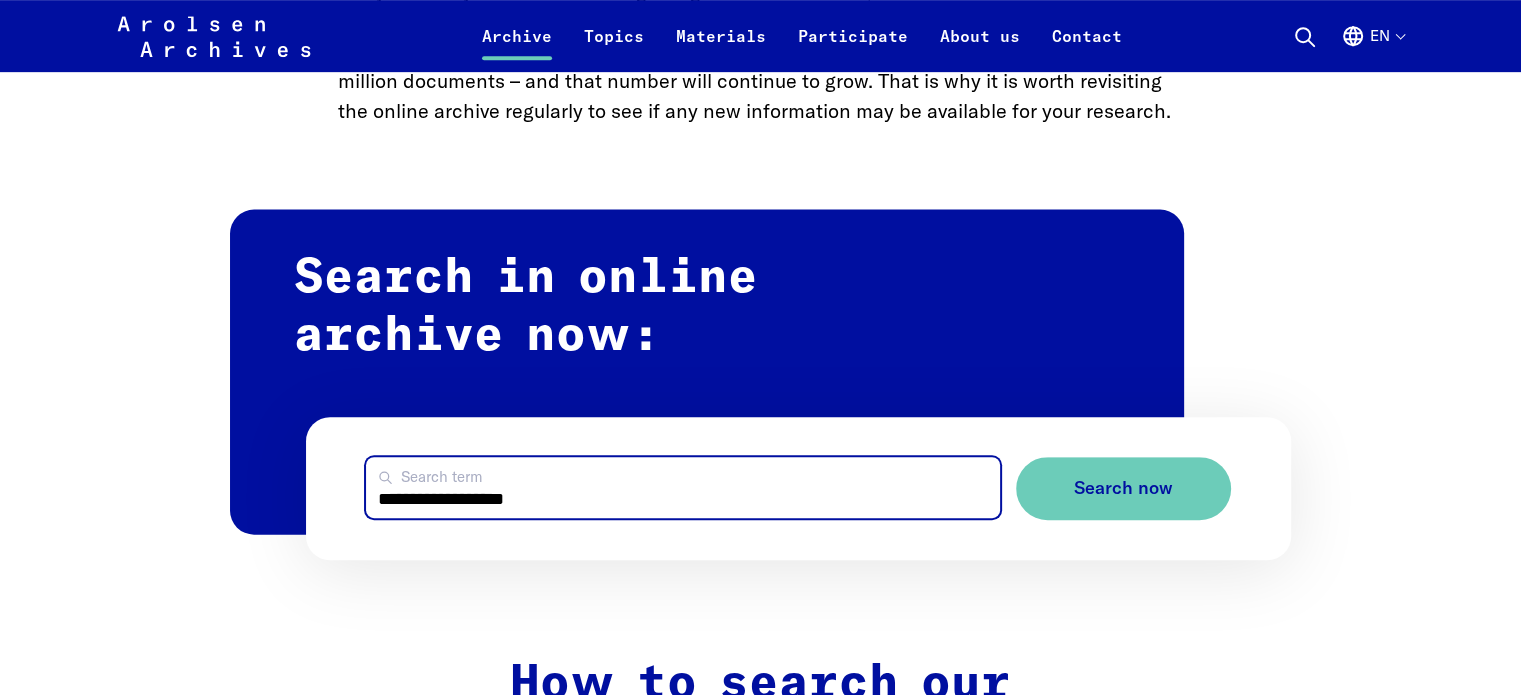 type on "**********" 